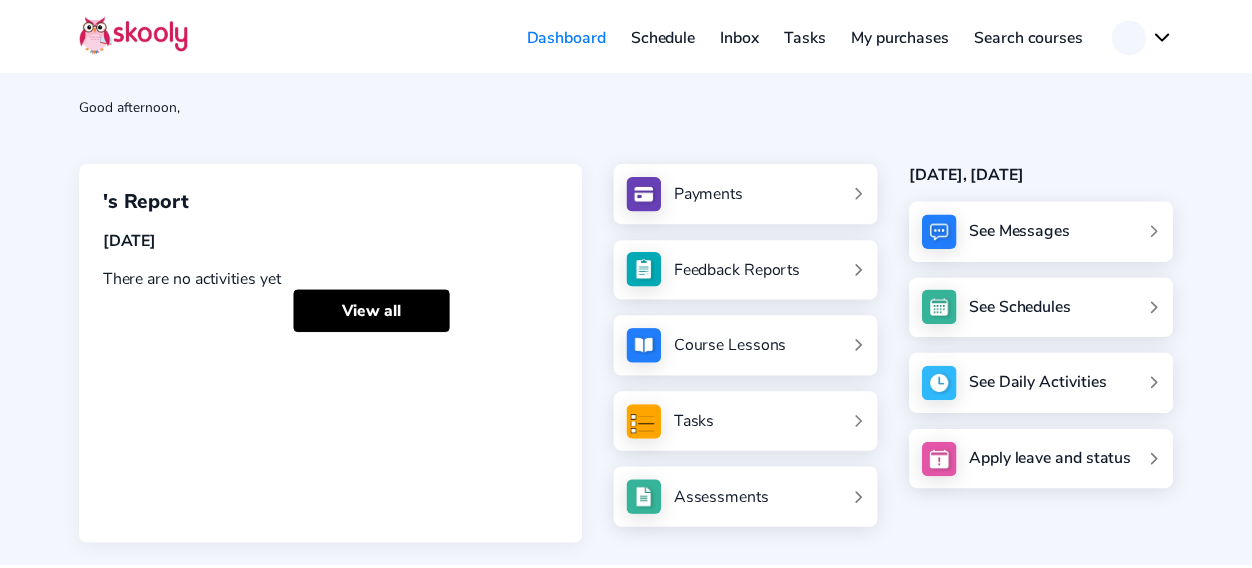 scroll, scrollTop: 0, scrollLeft: 0, axis: both 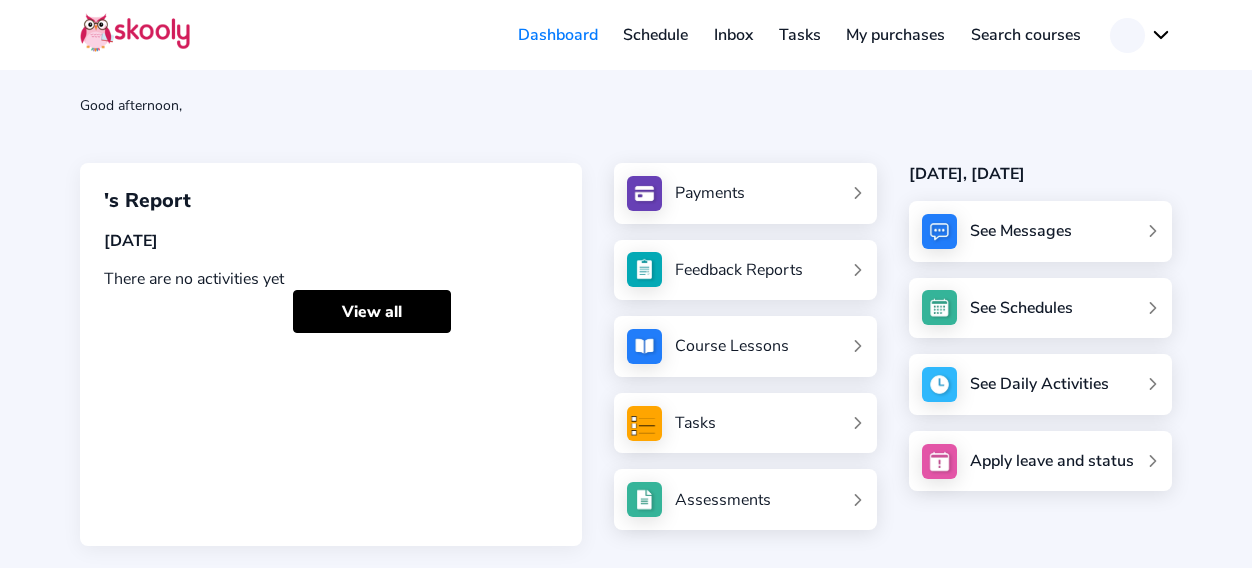 click on "Inbox" 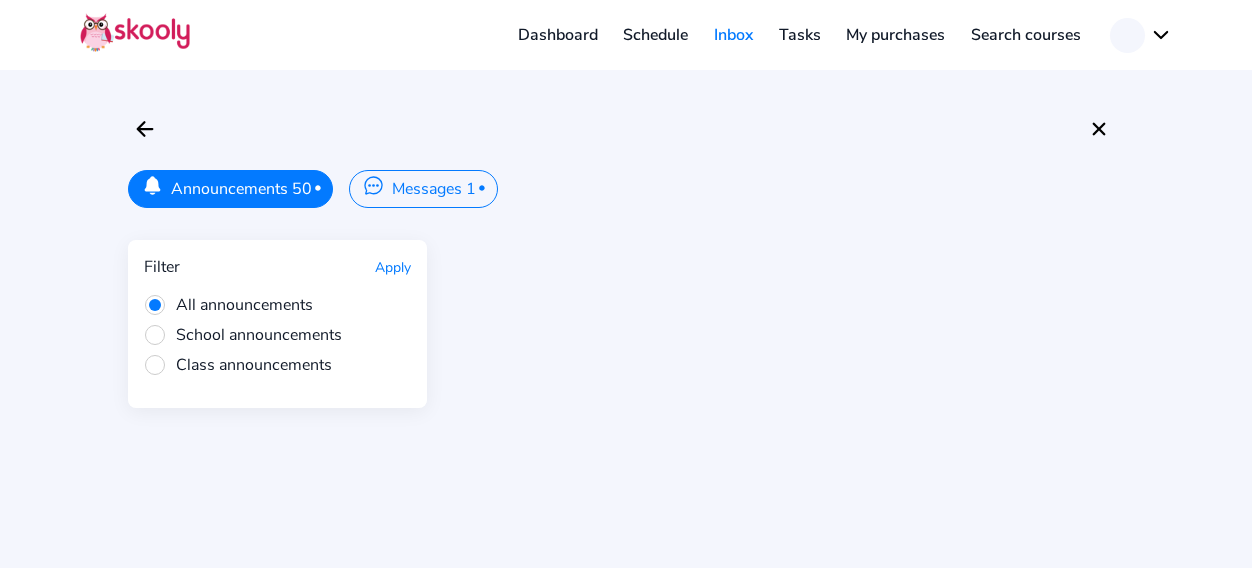 click on "Messages 1  •" 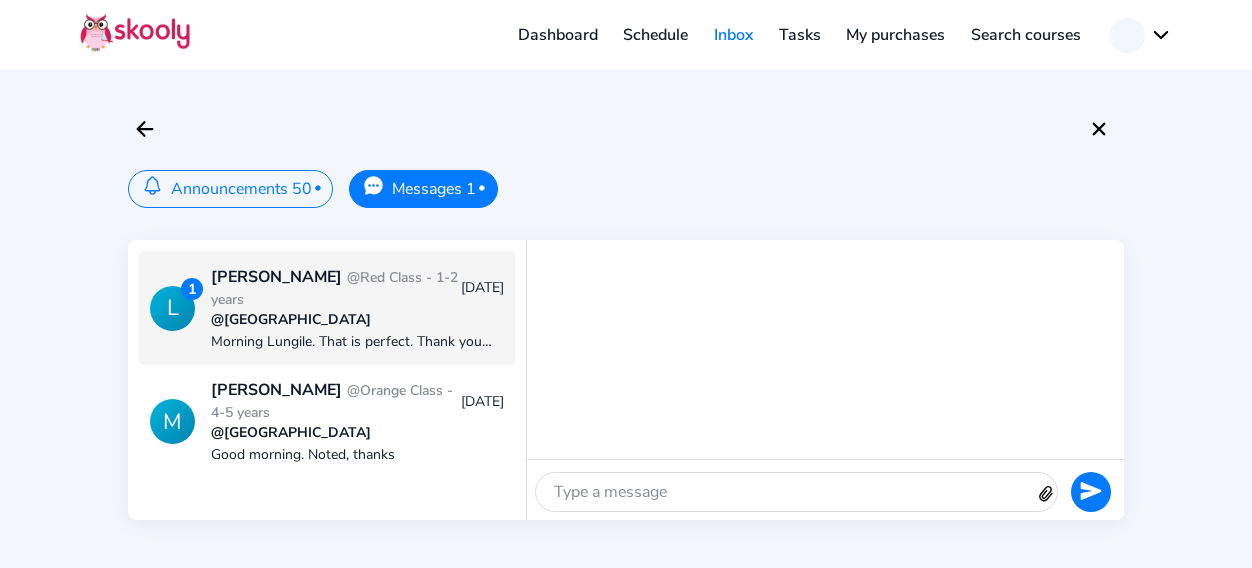 scroll, scrollTop: 1420, scrollLeft: 0, axis: vertical 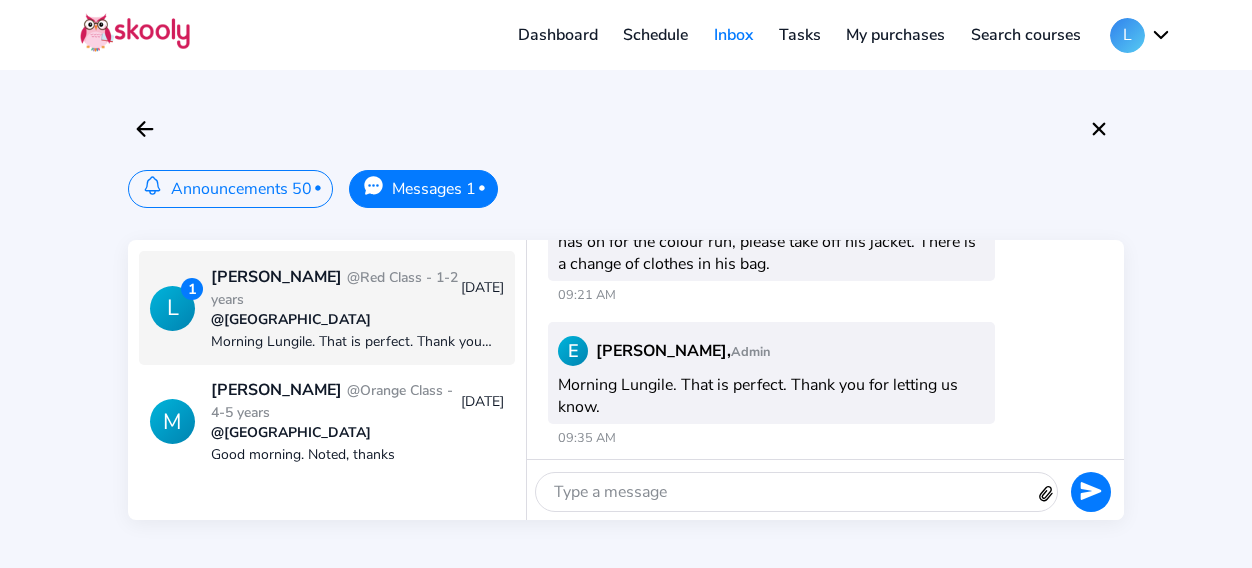 click on "Dashboard" 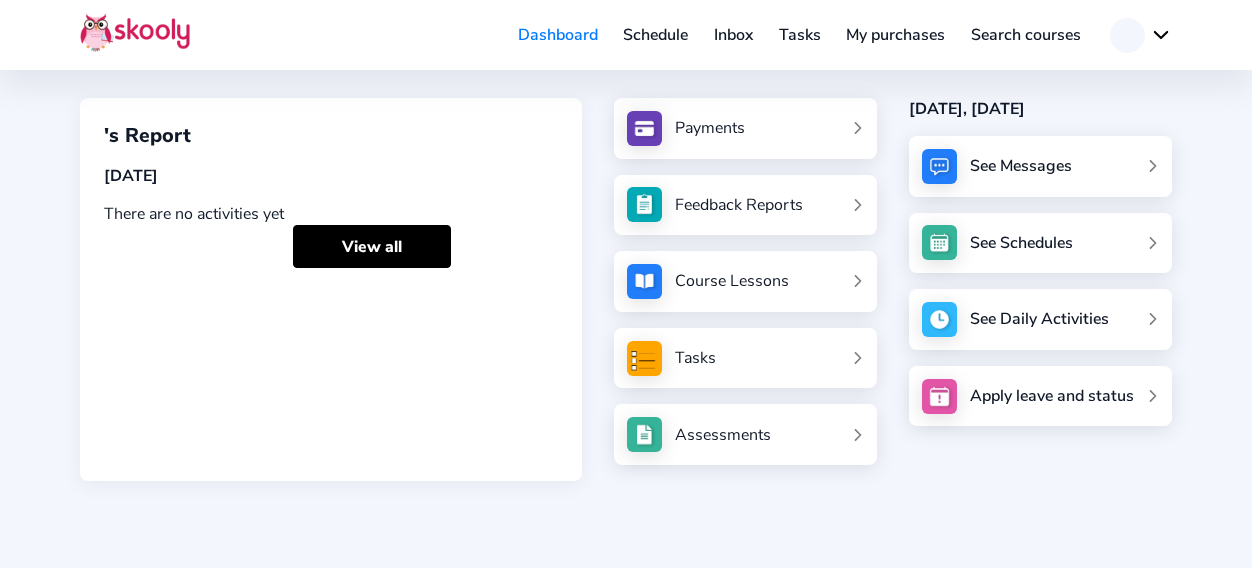 scroll, scrollTop: 0, scrollLeft: 0, axis: both 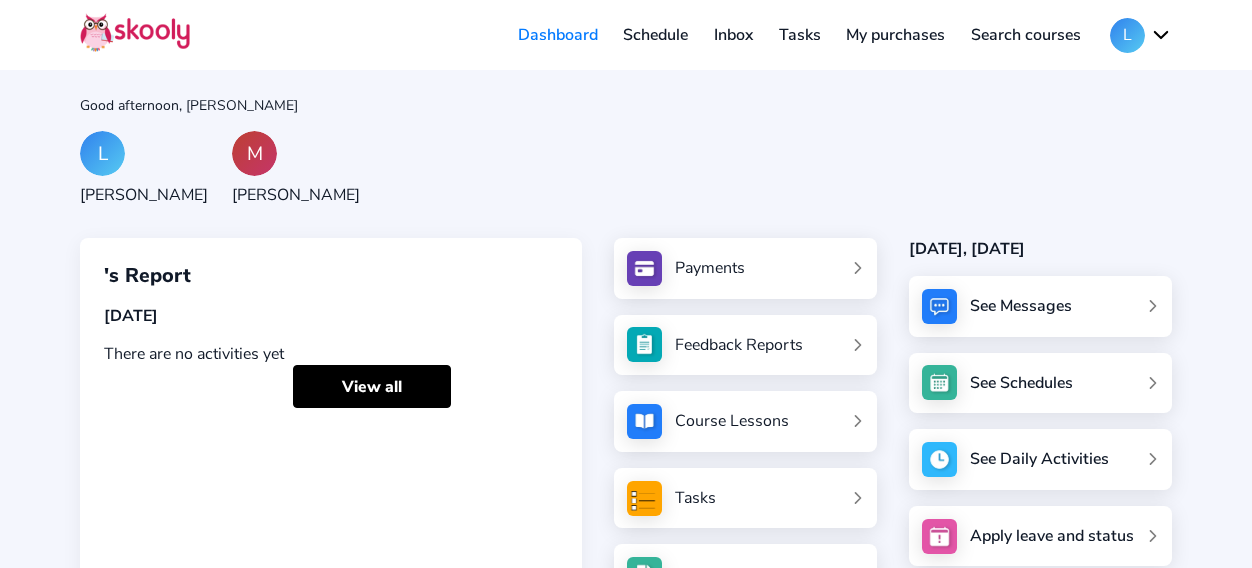 click on "[PERSON_NAME]" 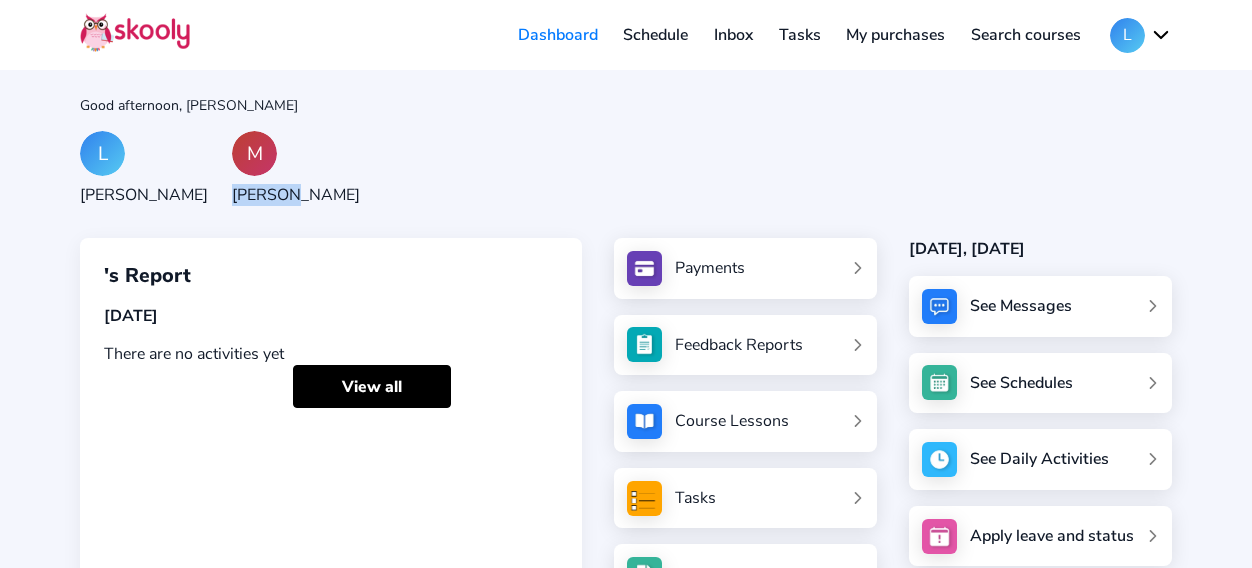 click on "[PERSON_NAME]" 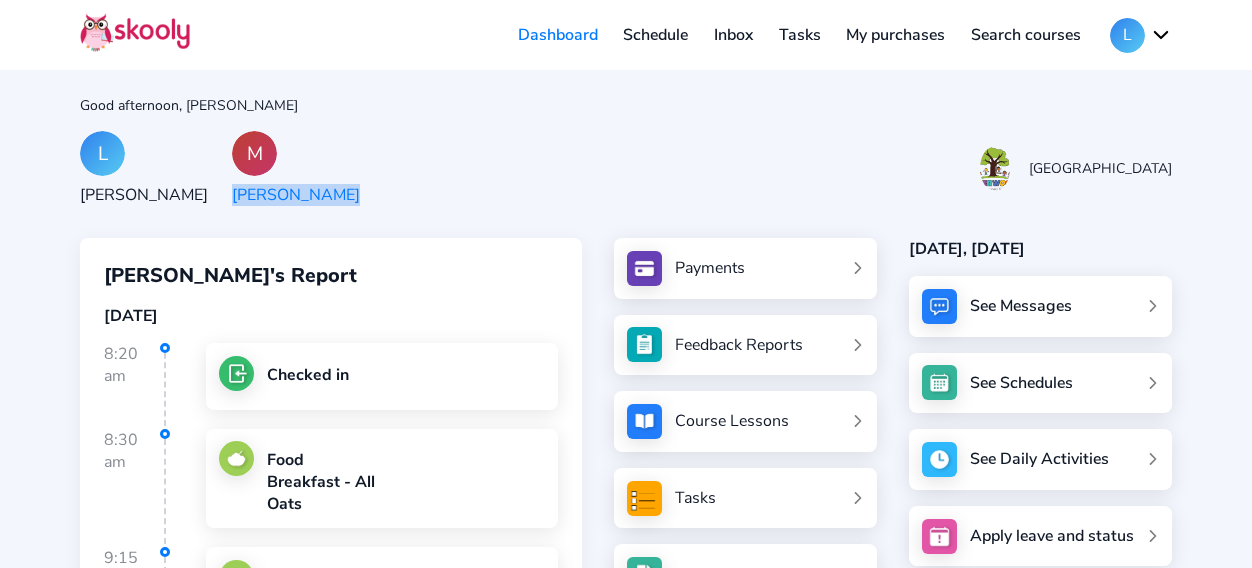 click on "[PERSON_NAME]" 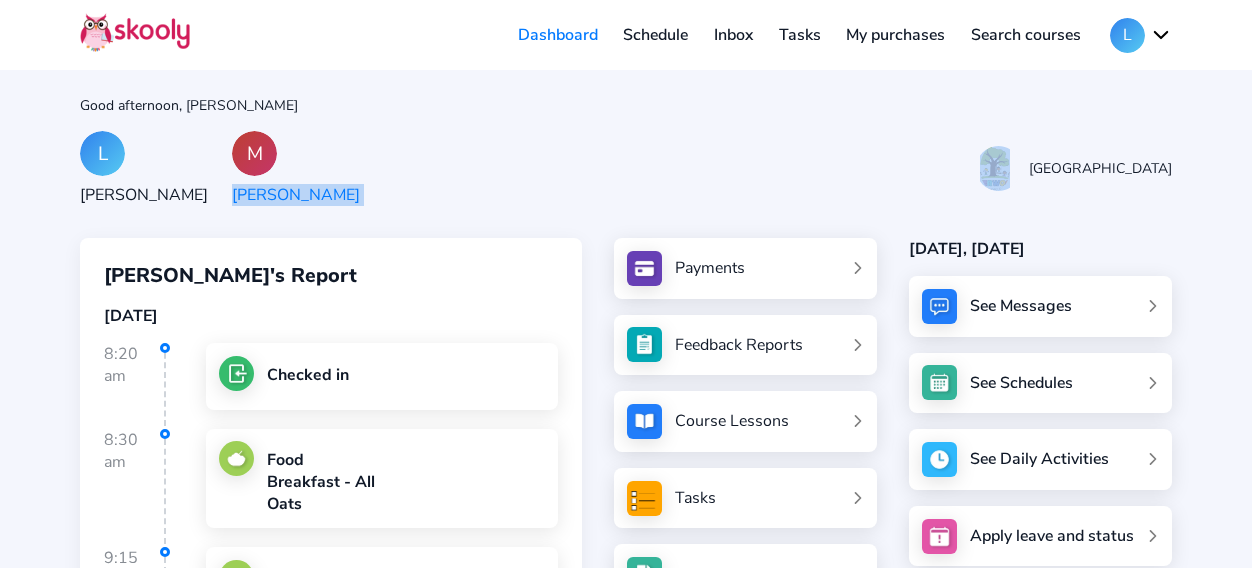 click on "[PERSON_NAME]" 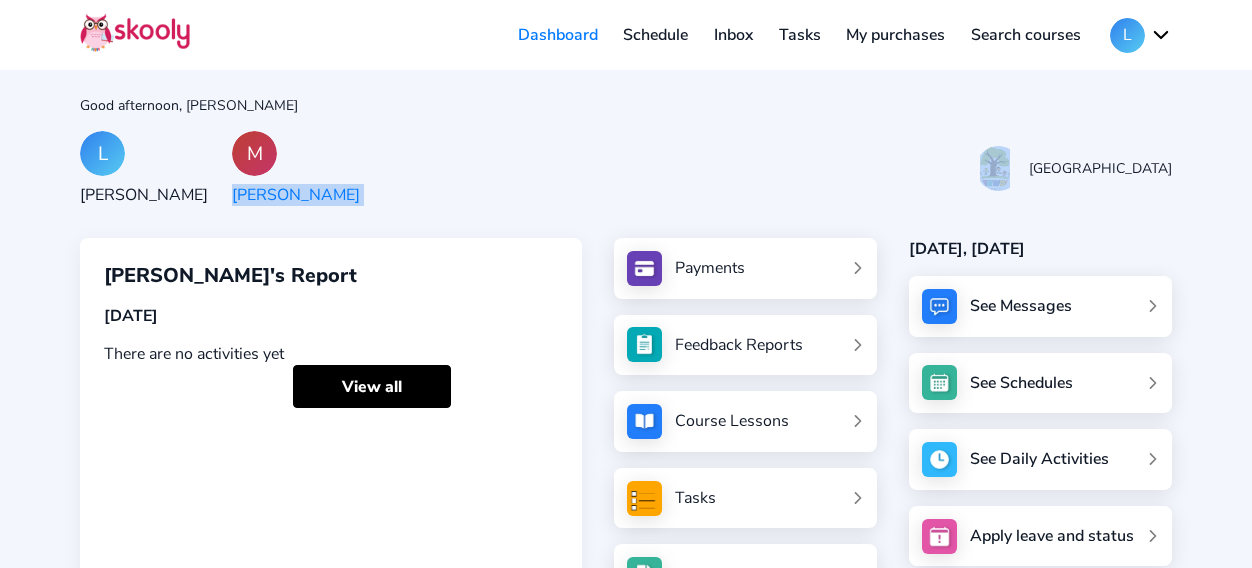 click on "[PERSON_NAME]" 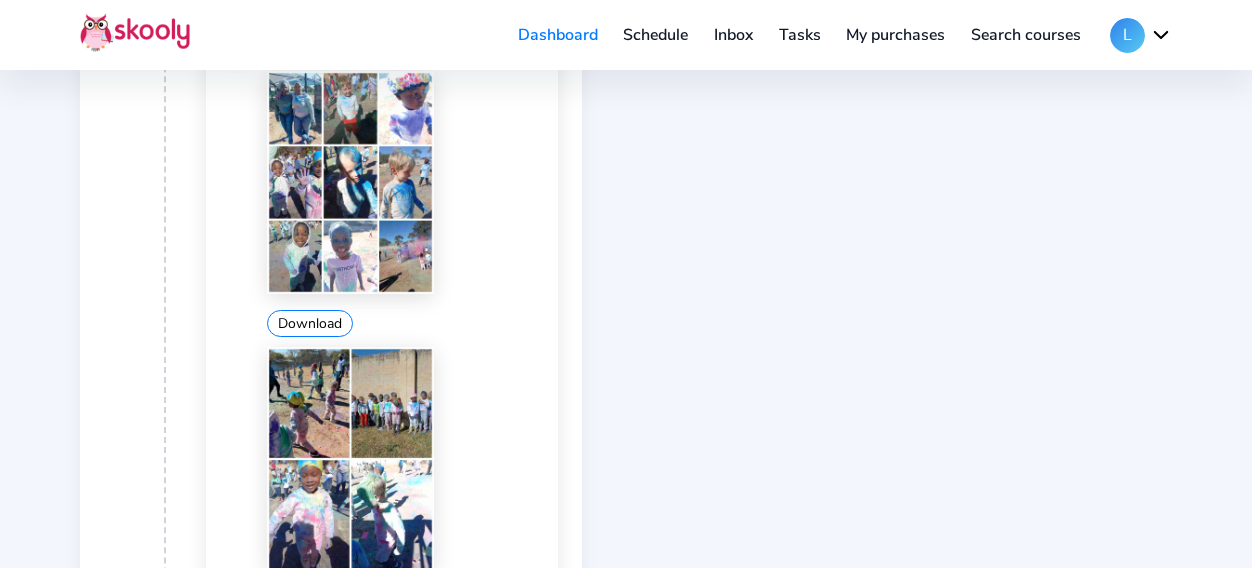 scroll, scrollTop: 817, scrollLeft: 0, axis: vertical 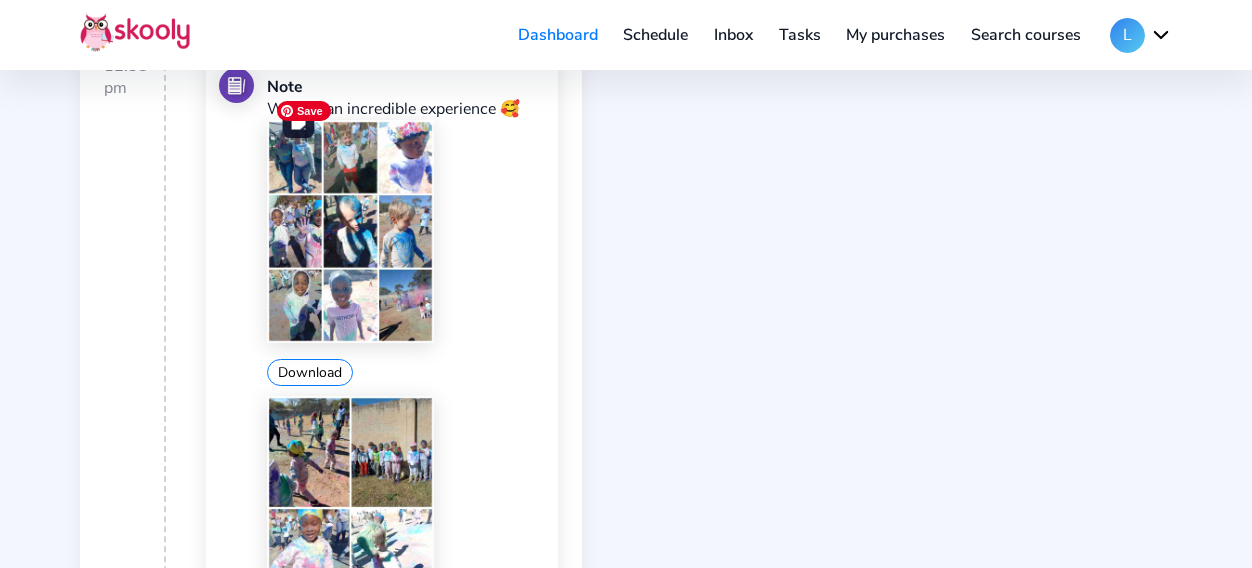 click 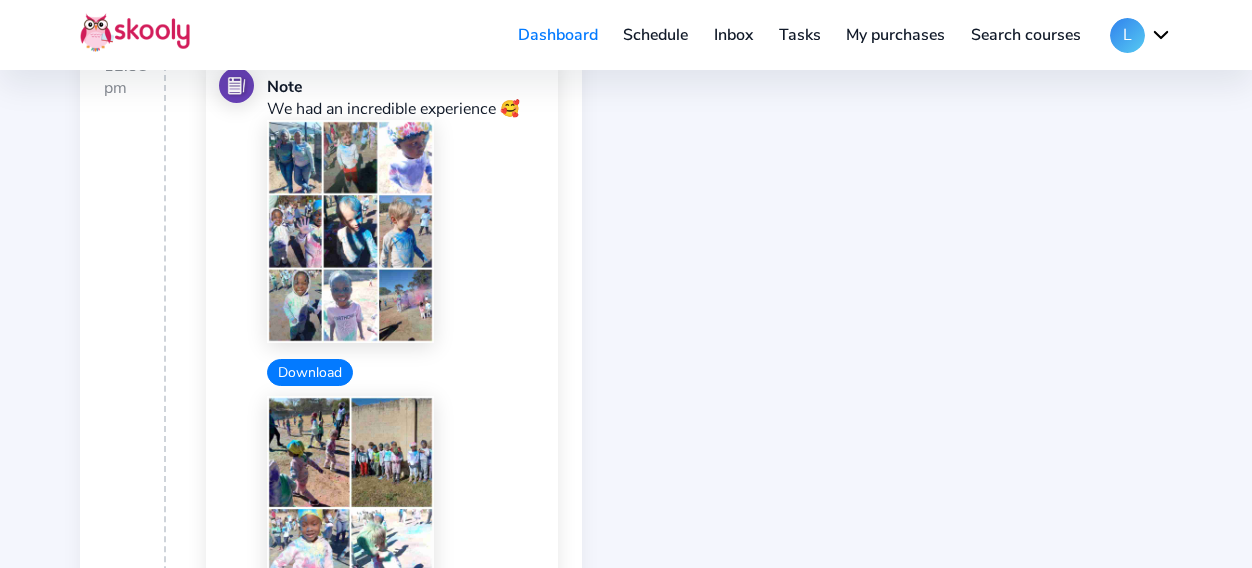click on "Download" 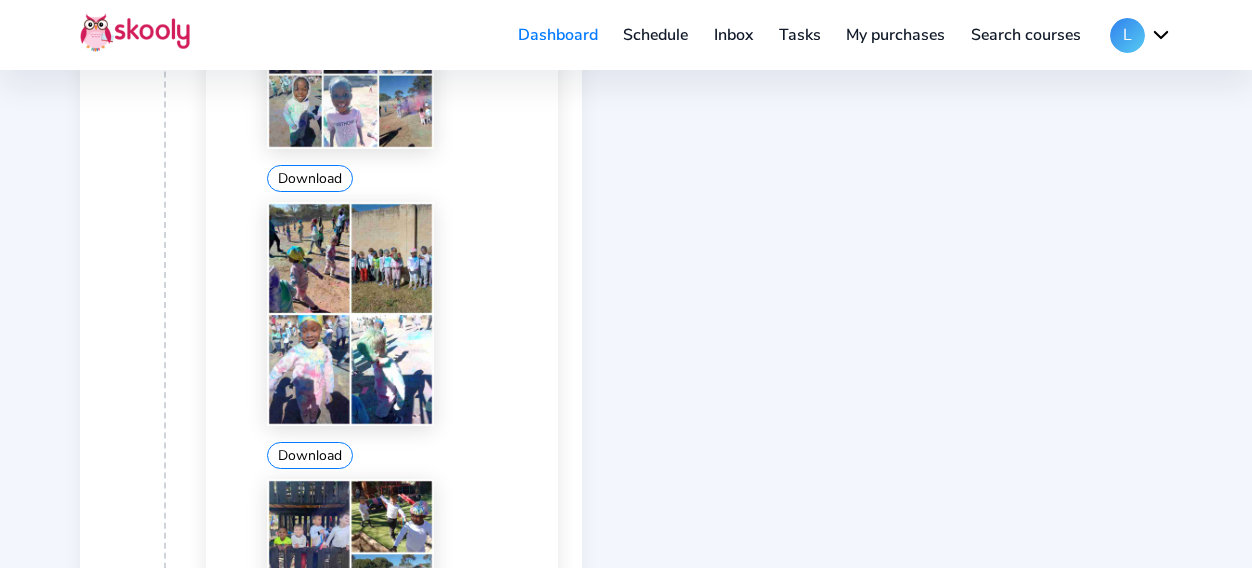 scroll, scrollTop: 1057, scrollLeft: 0, axis: vertical 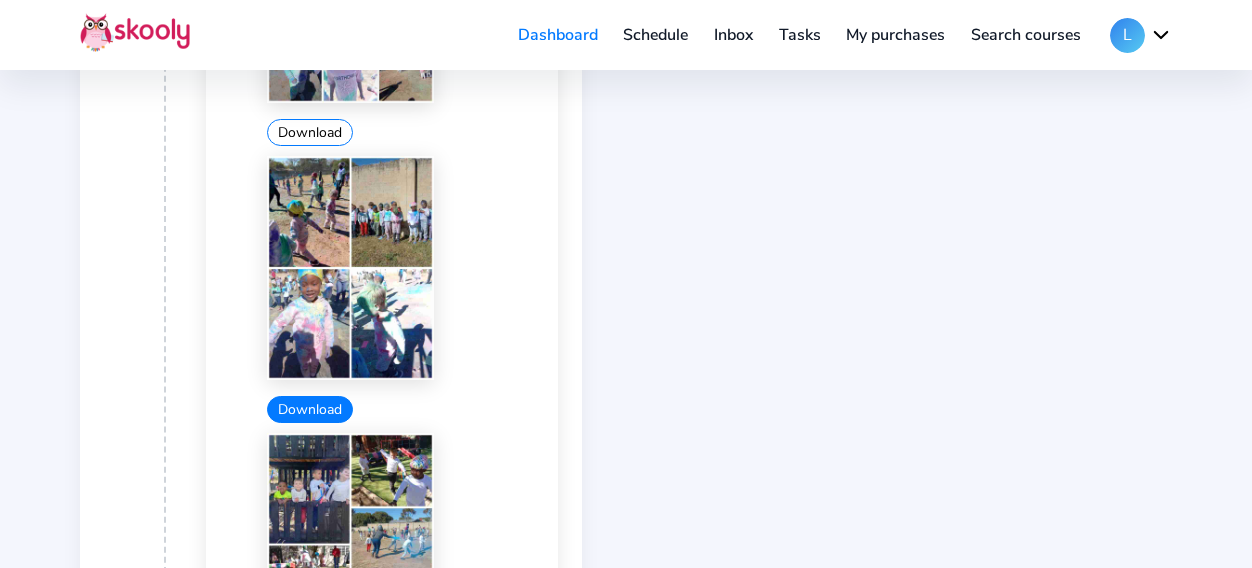 click on "Download" 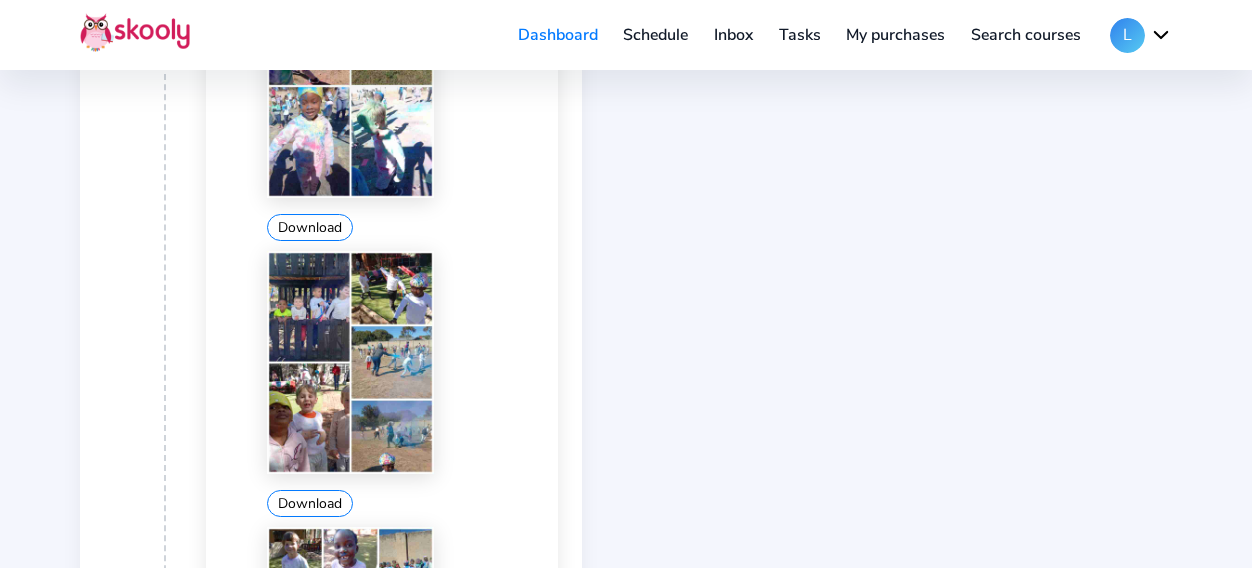 scroll, scrollTop: 1390, scrollLeft: 0, axis: vertical 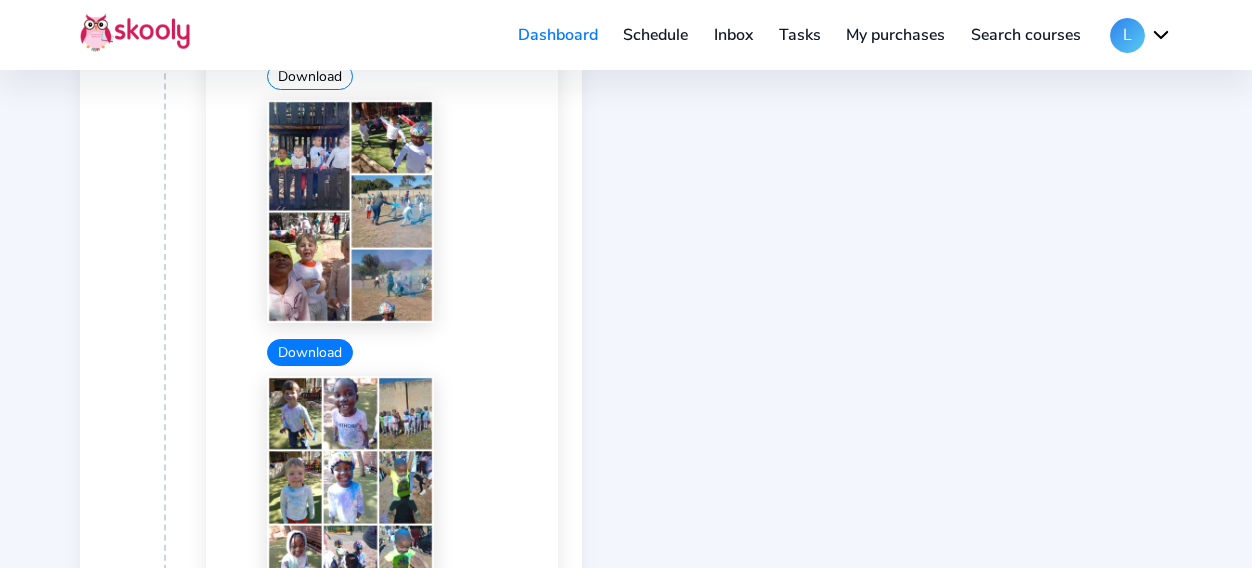 click on "Download" 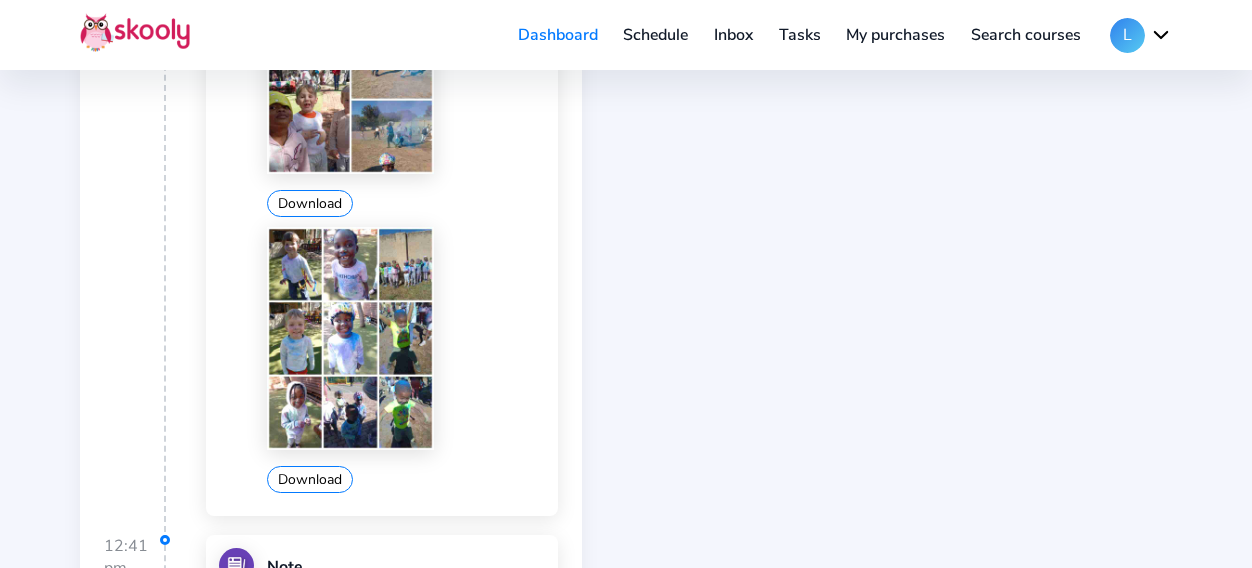 scroll, scrollTop: 1619, scrollLeft: 0, axis: vertical 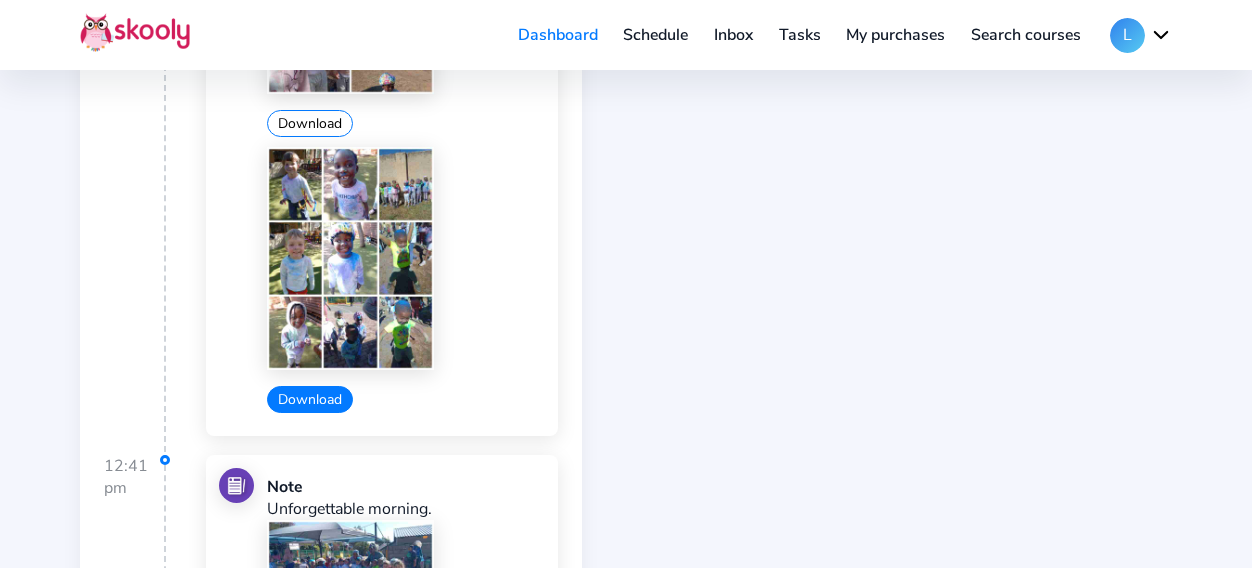 click on "Download" 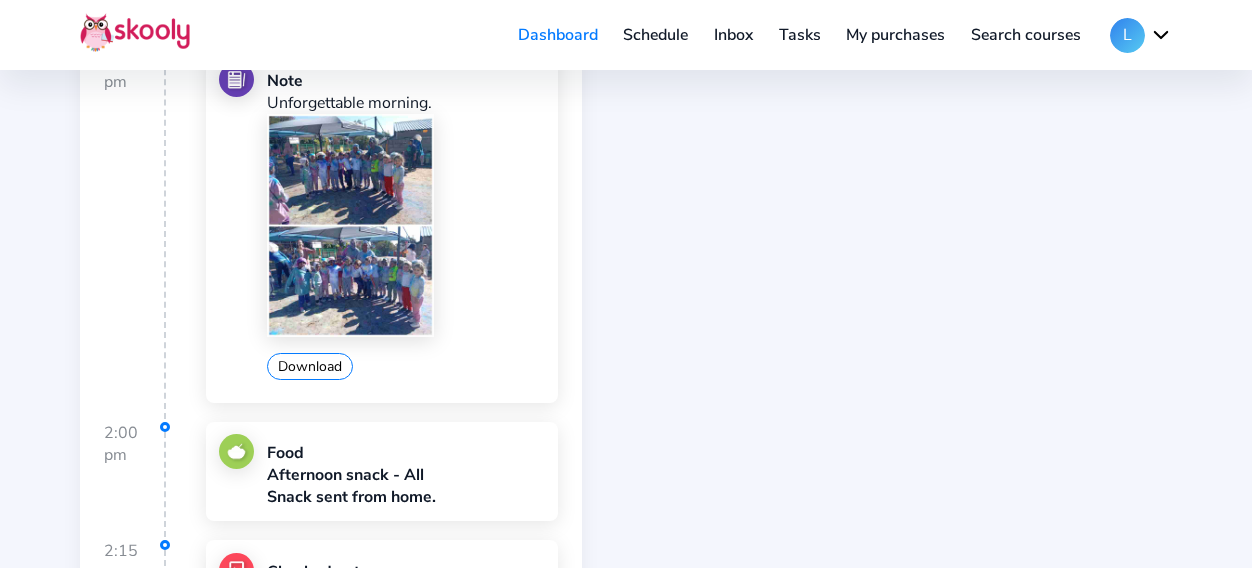 scroll, scrollTop: 2026, scrollLeft: 0, axis: vertical 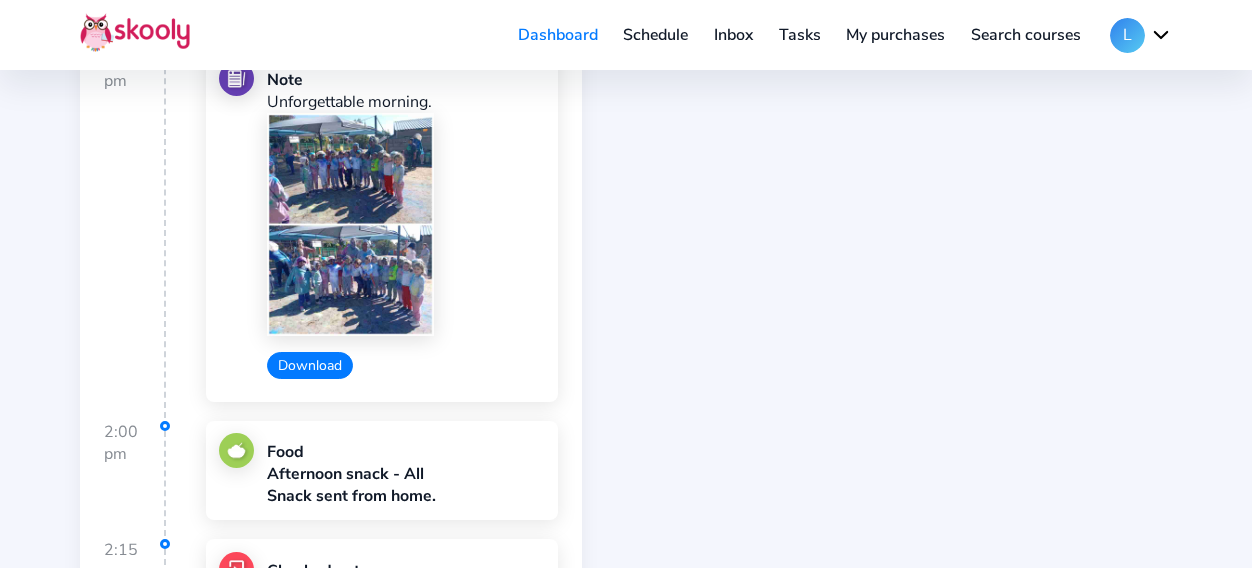 click on "Download" 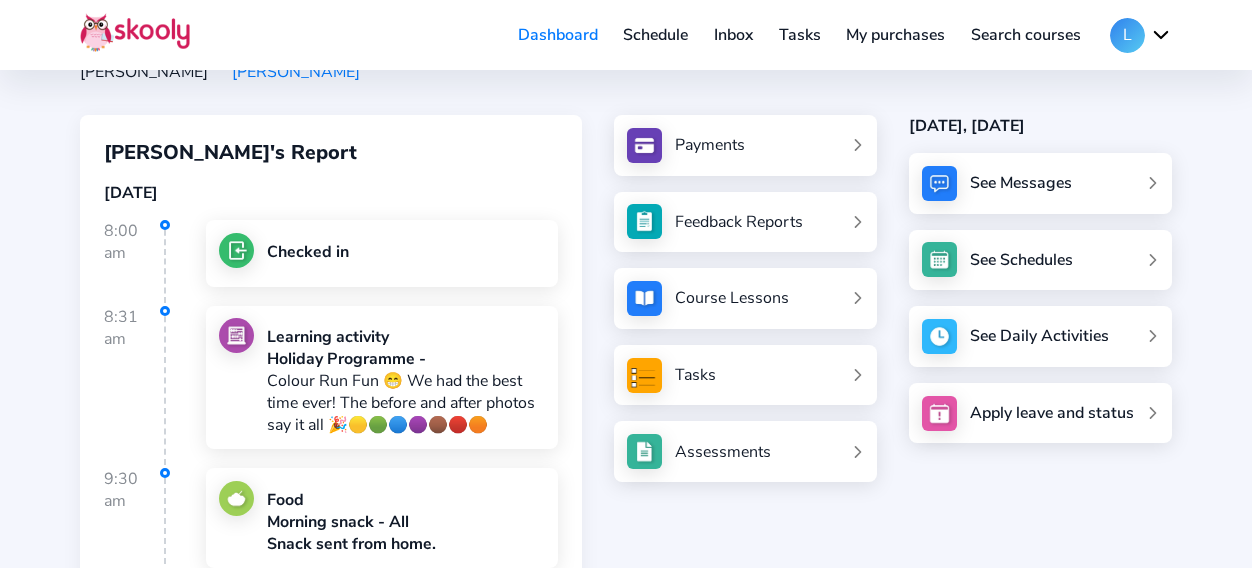 scroll, scrollTop: 0, scrollLeft: 0, axis: both 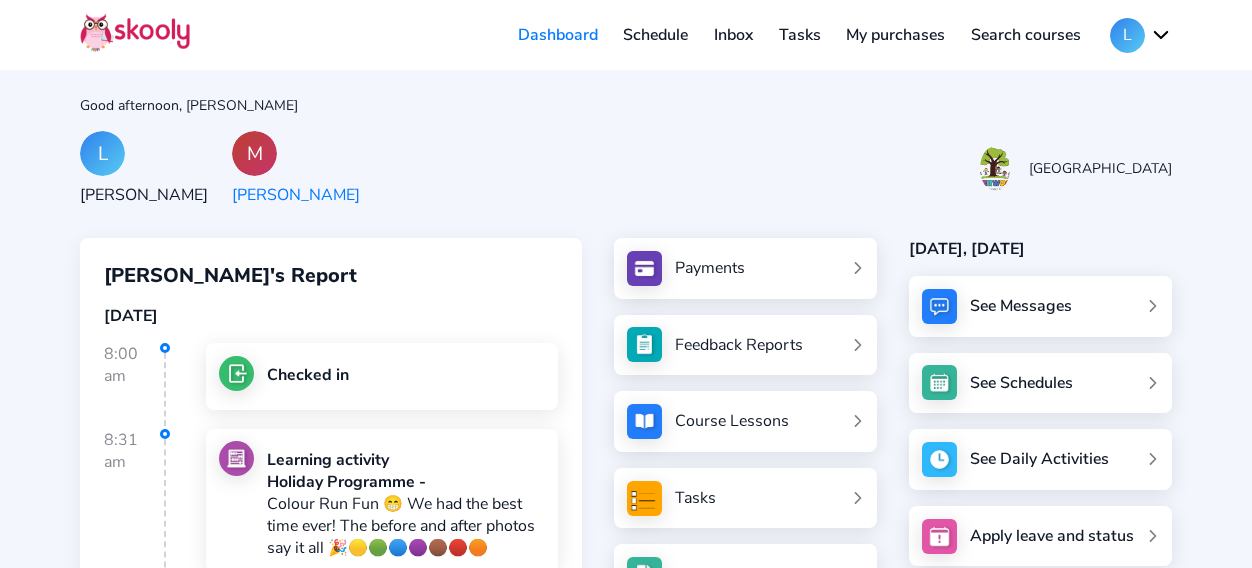 click on "[PERSON_NAME]" 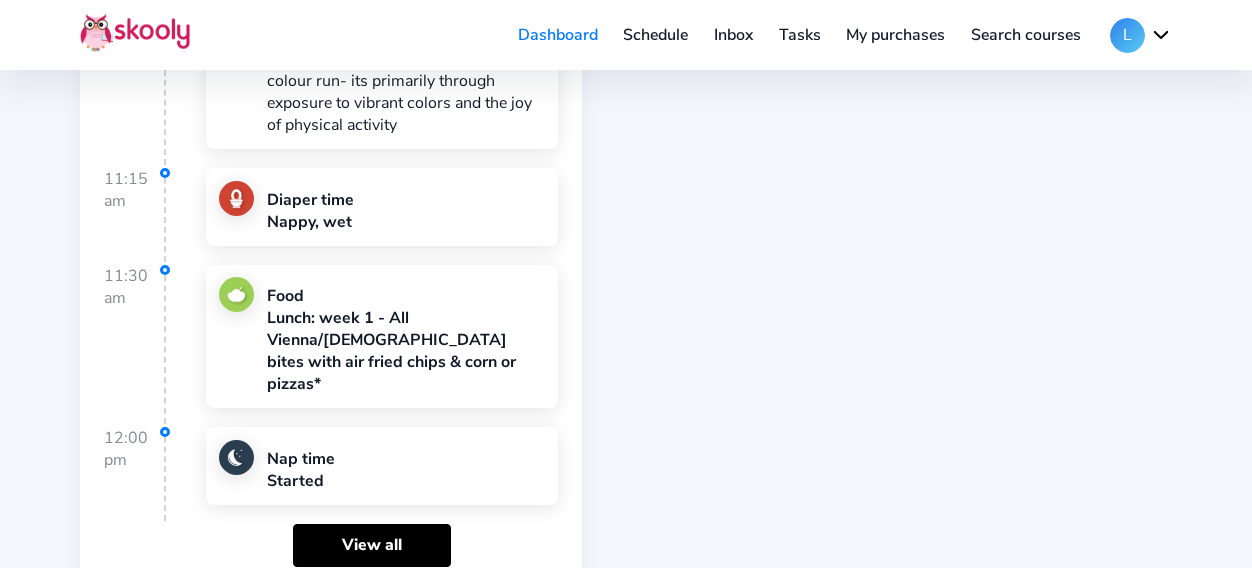scroll, scrollTop: 767, scrollLeft: 0, axis: vertical 